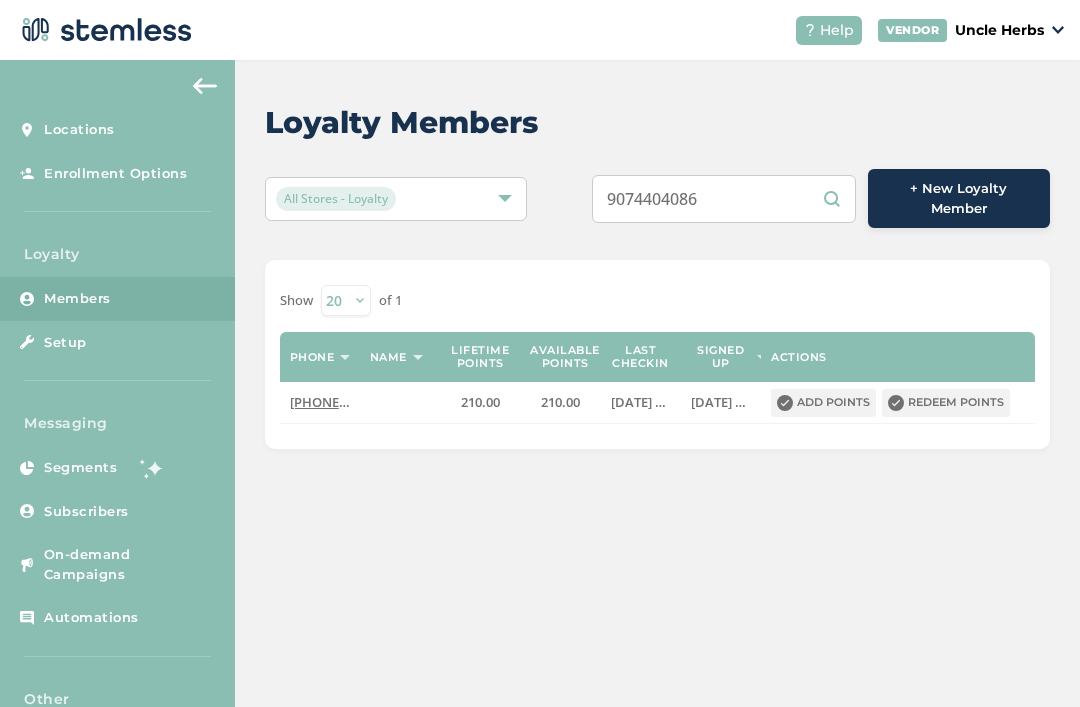 scroll, scrollTop: 0, scrollLeft: 0, axis: both 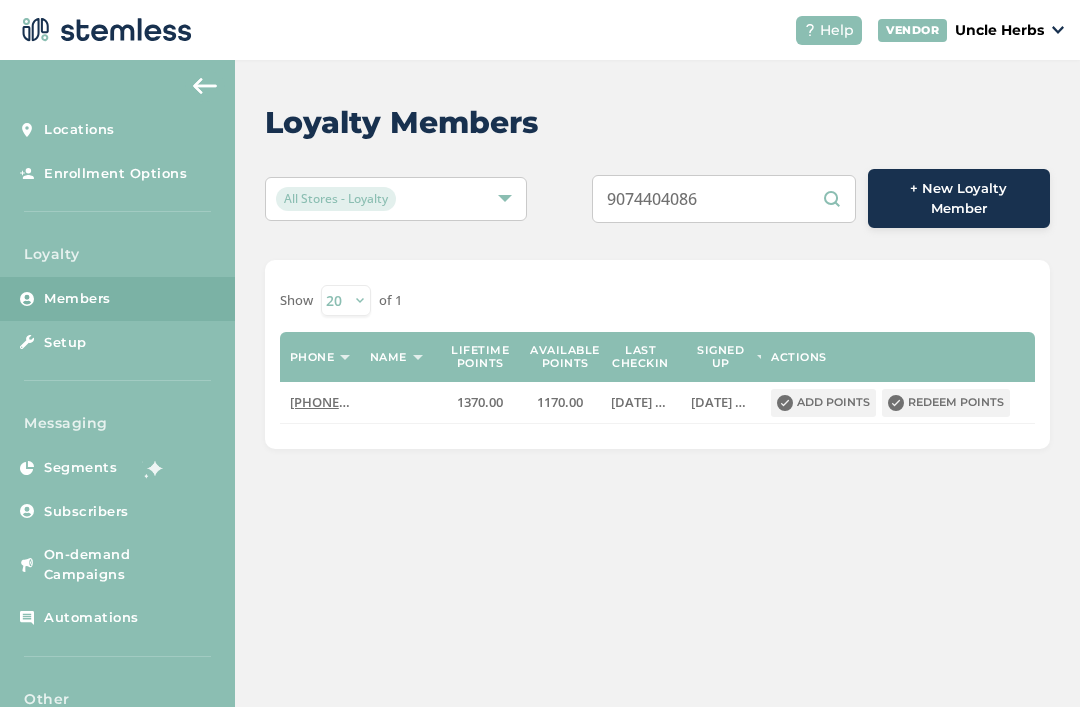 click on "9074404086" at bounding box center [724, 199] 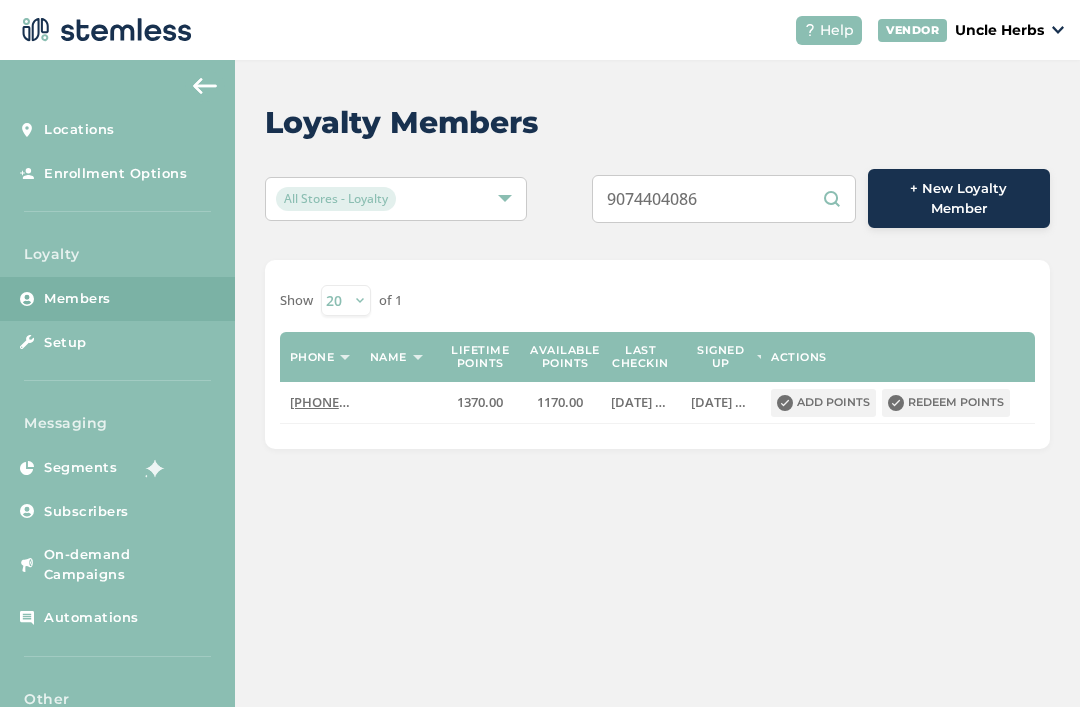 click on "9074404086" at bounding box center (724, 199) 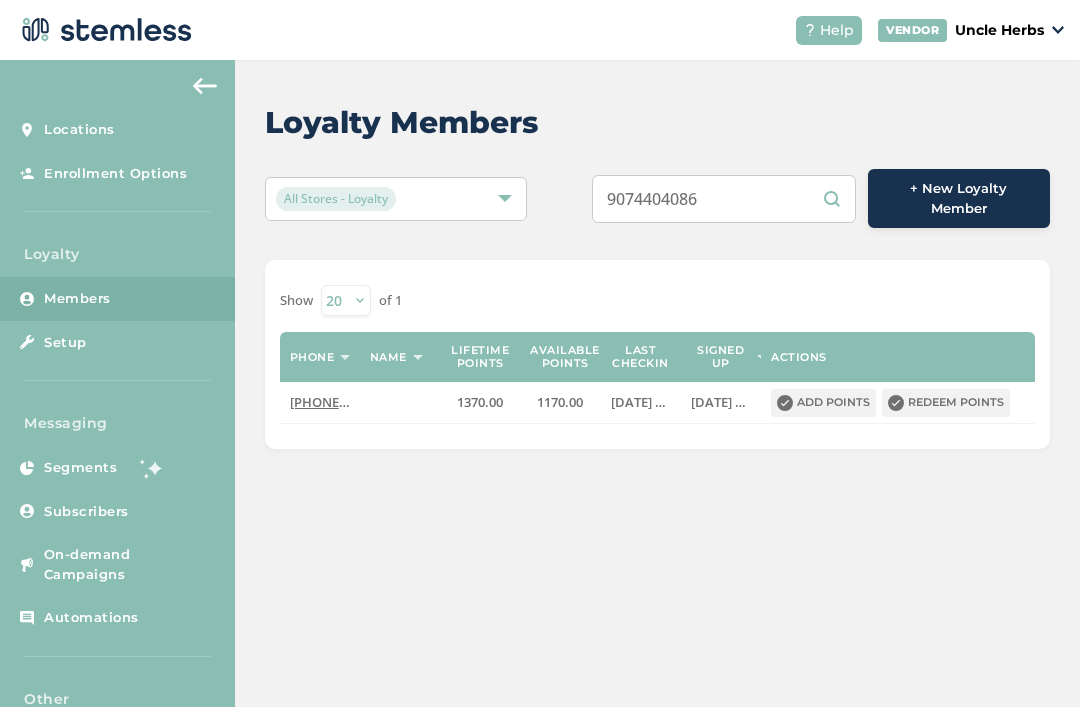 click on "9074404086" at bounding box center [724, 199] 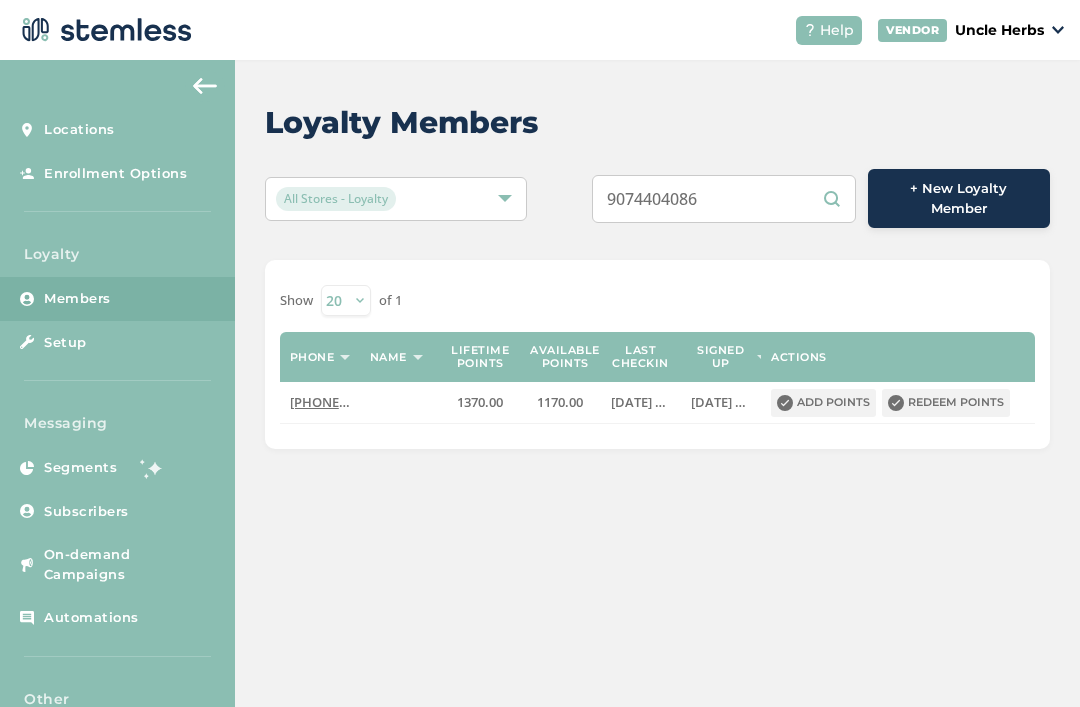 type on "9074404086" 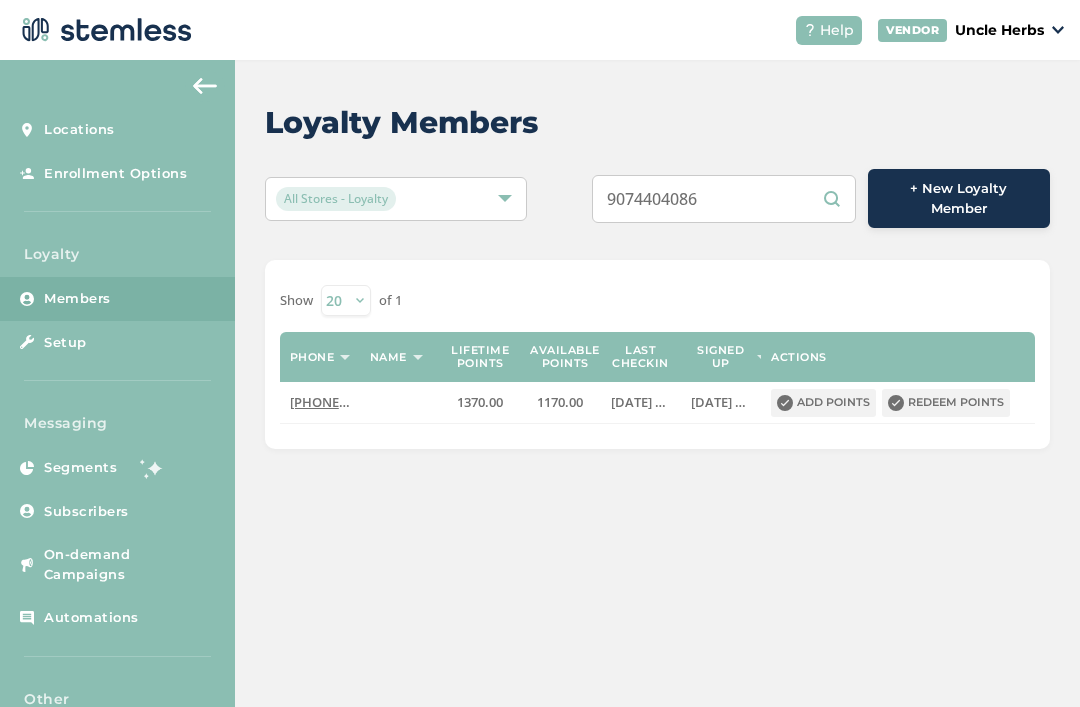 click on "Redeem points" at bounding box center (946, 403) 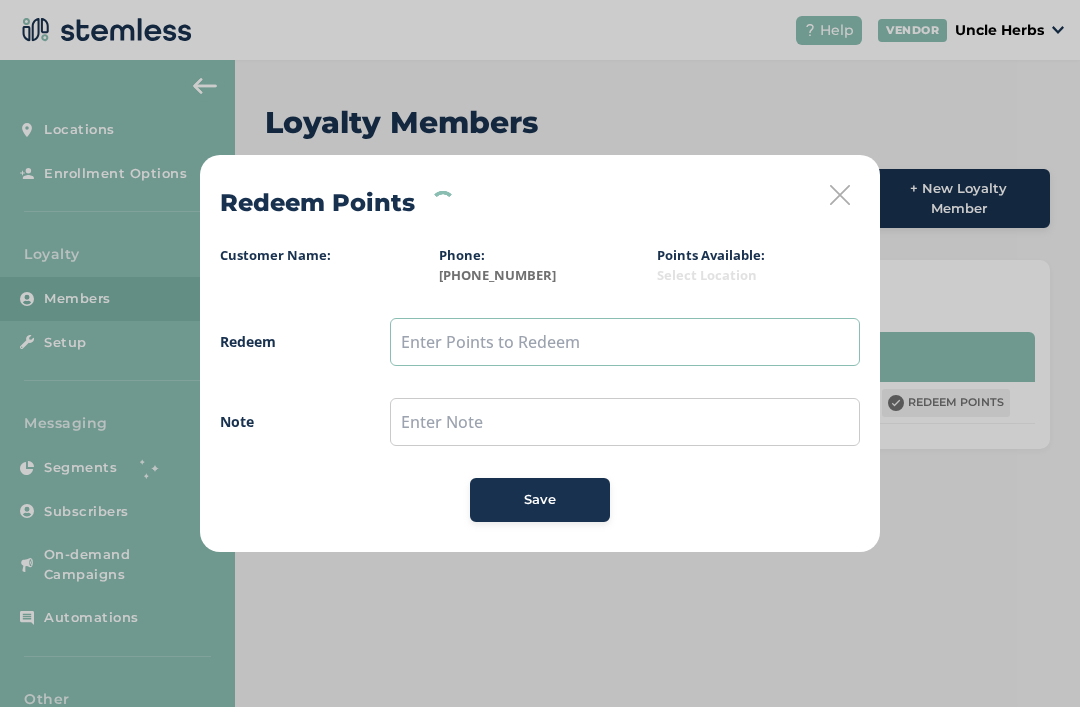 click at bounding box center (625, 342) 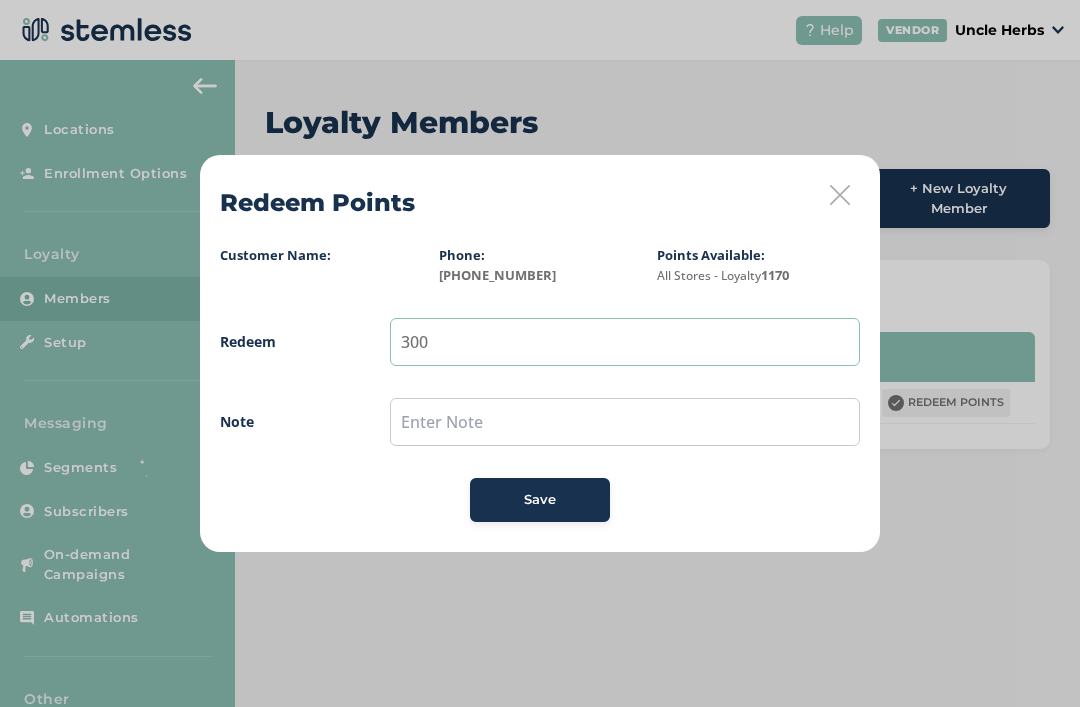 type on "300" 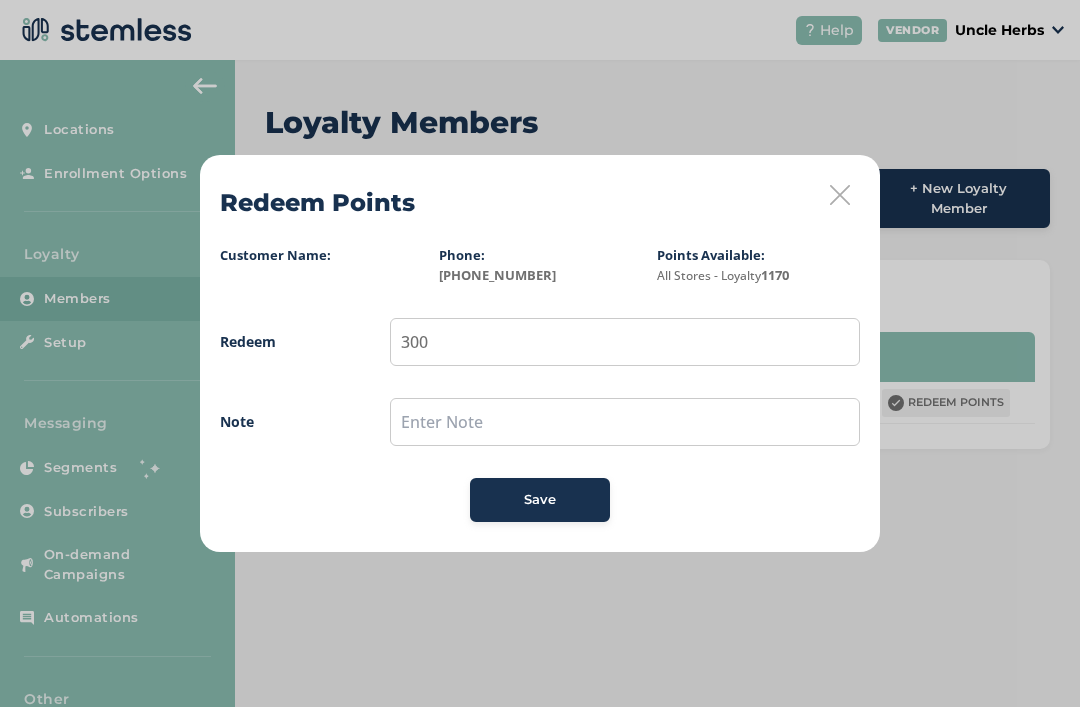 click on "Save" at bounding box center [540, 500] 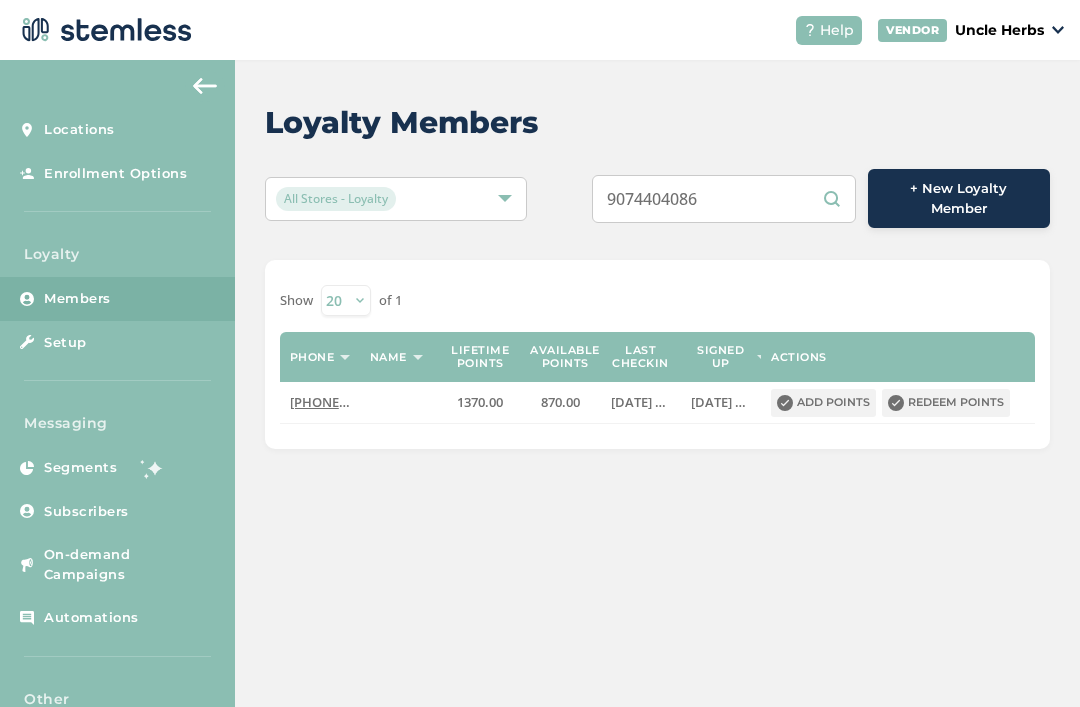 click on "9074404086" at bounding box center (724, 199) 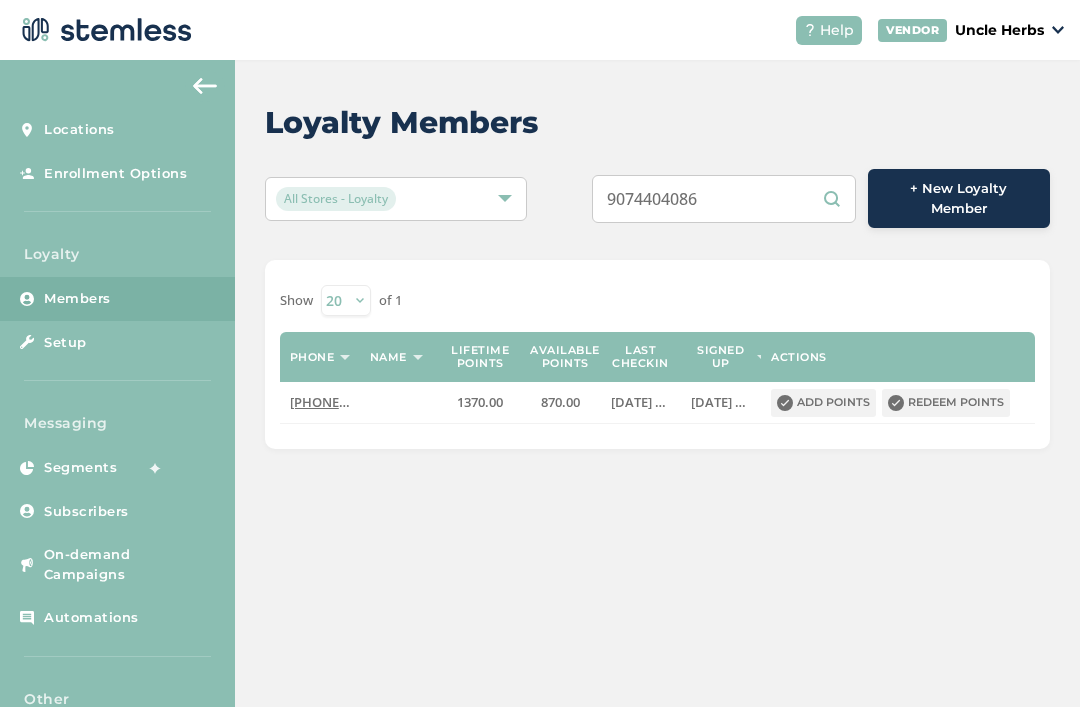 click on "9074404086" at bounding box center (724, 199) 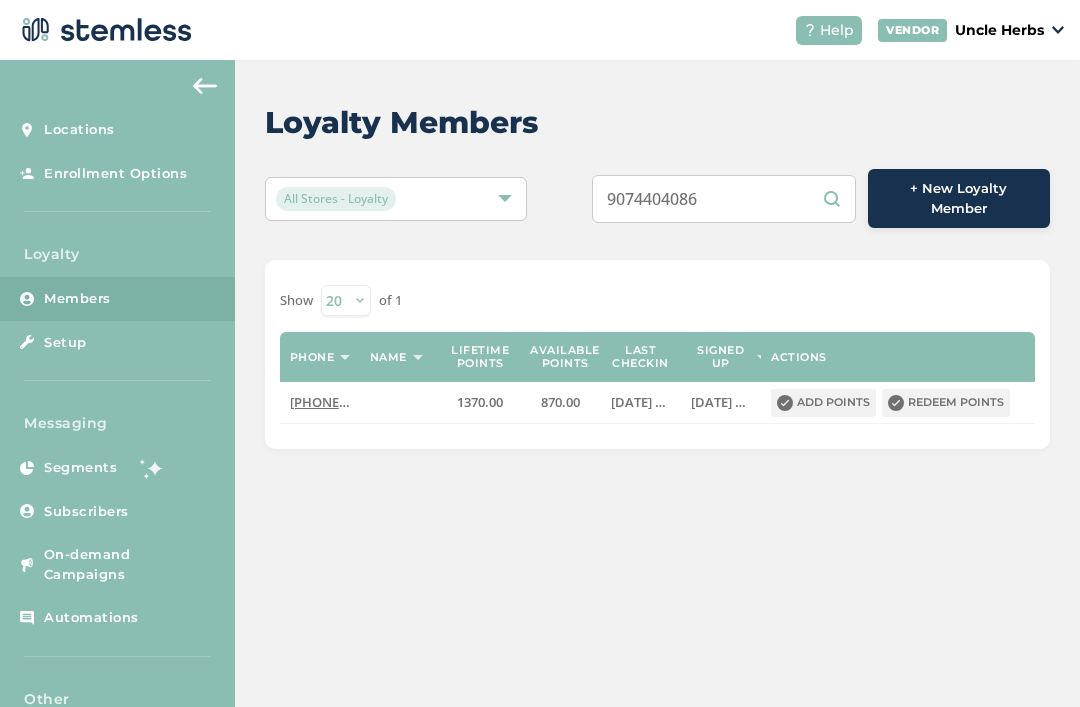 click on "9074404086" at bounding box center (724, 199) 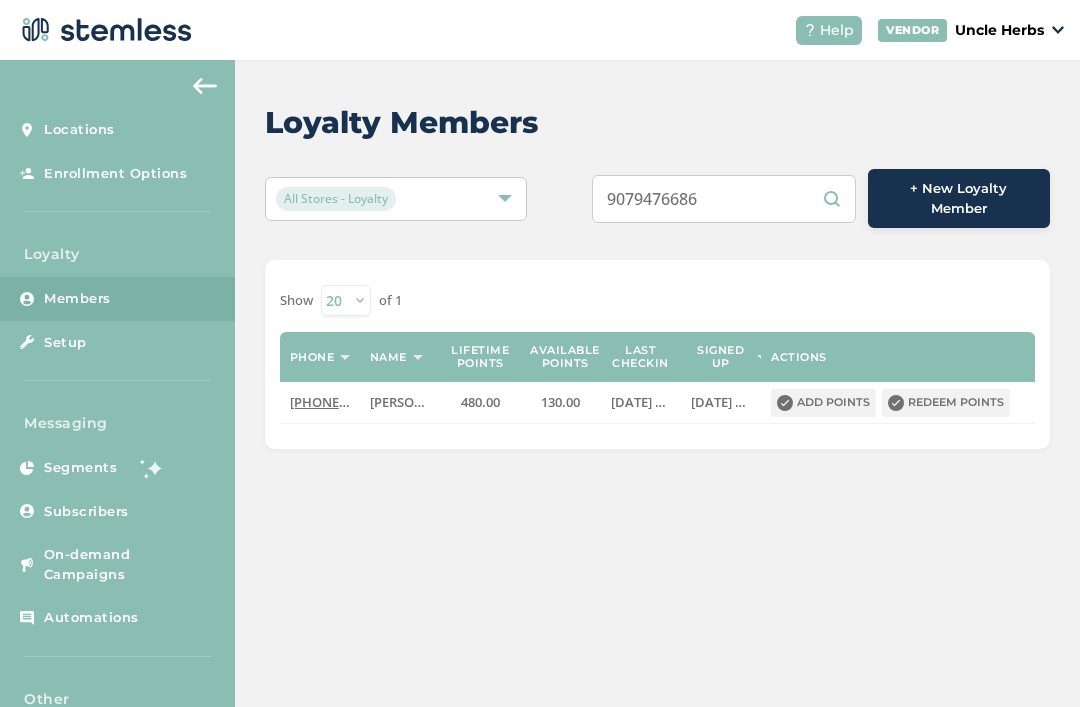 click on "9079476686" at bounding box center [724, 199] 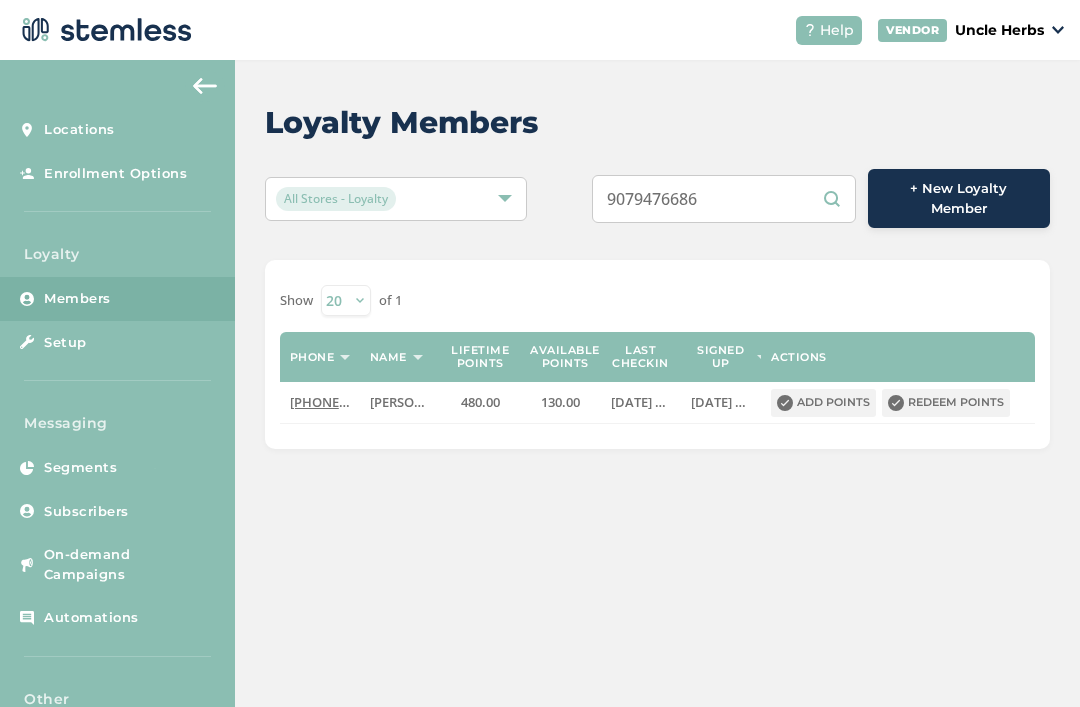 click on "9079476686" at bounding box center [724, 199] 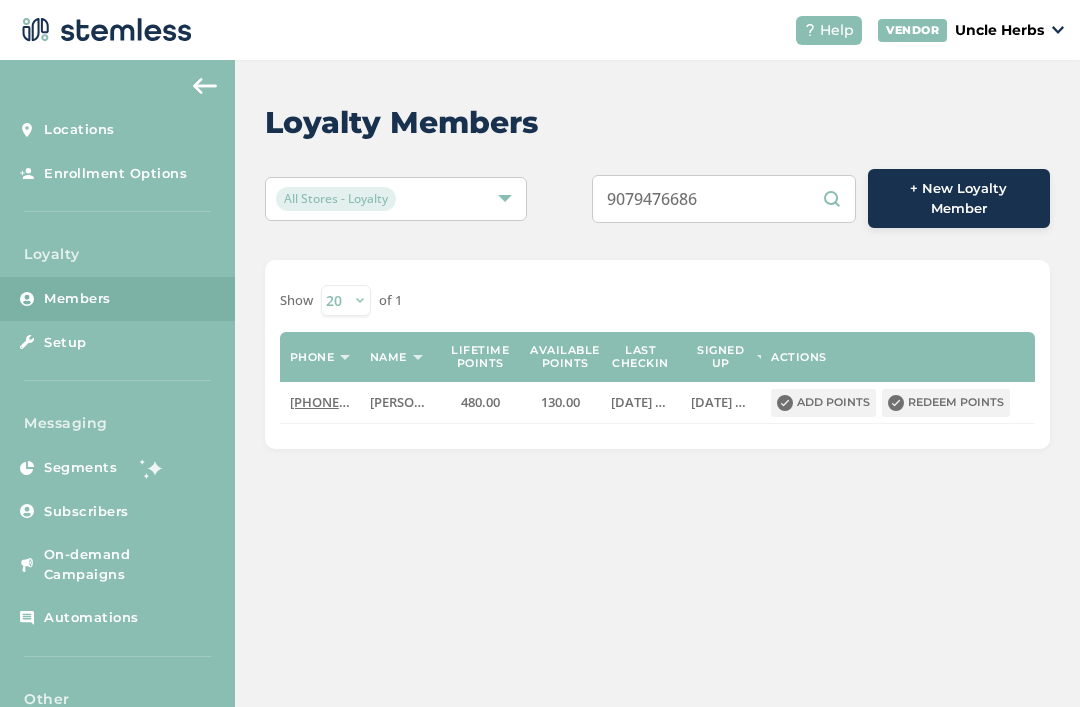 click on "9079476686" at bounding box center (724, 199) 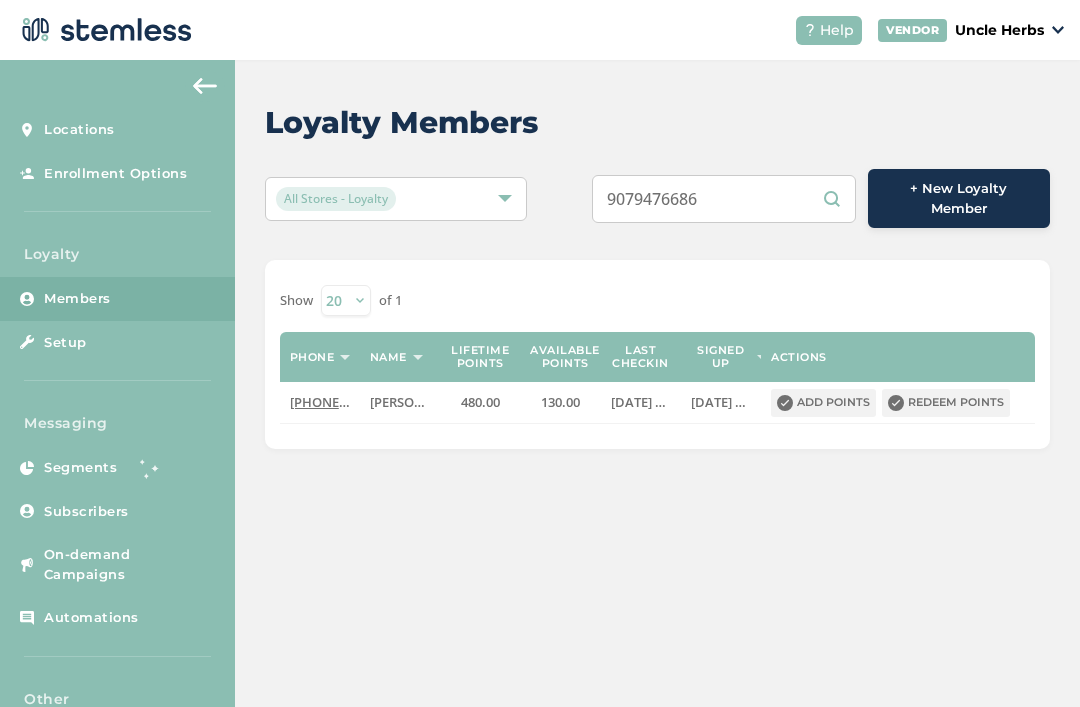 paste on "7441353" 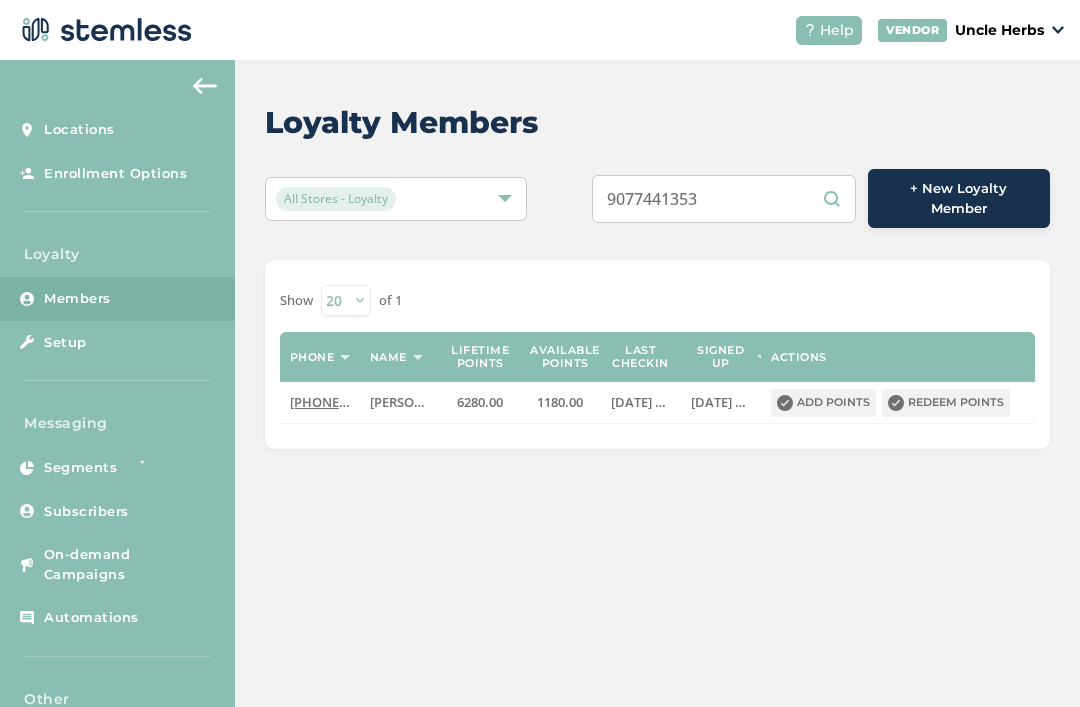 type on "9077441353" 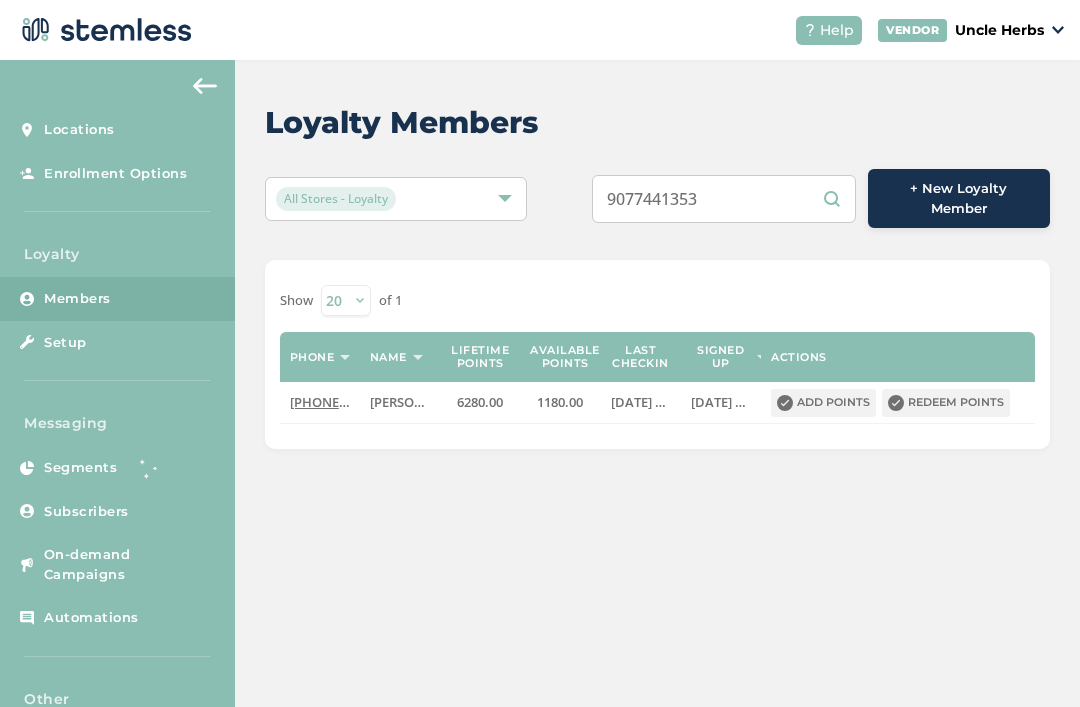 click on "Redeem points" at bounding box center (946, 403) 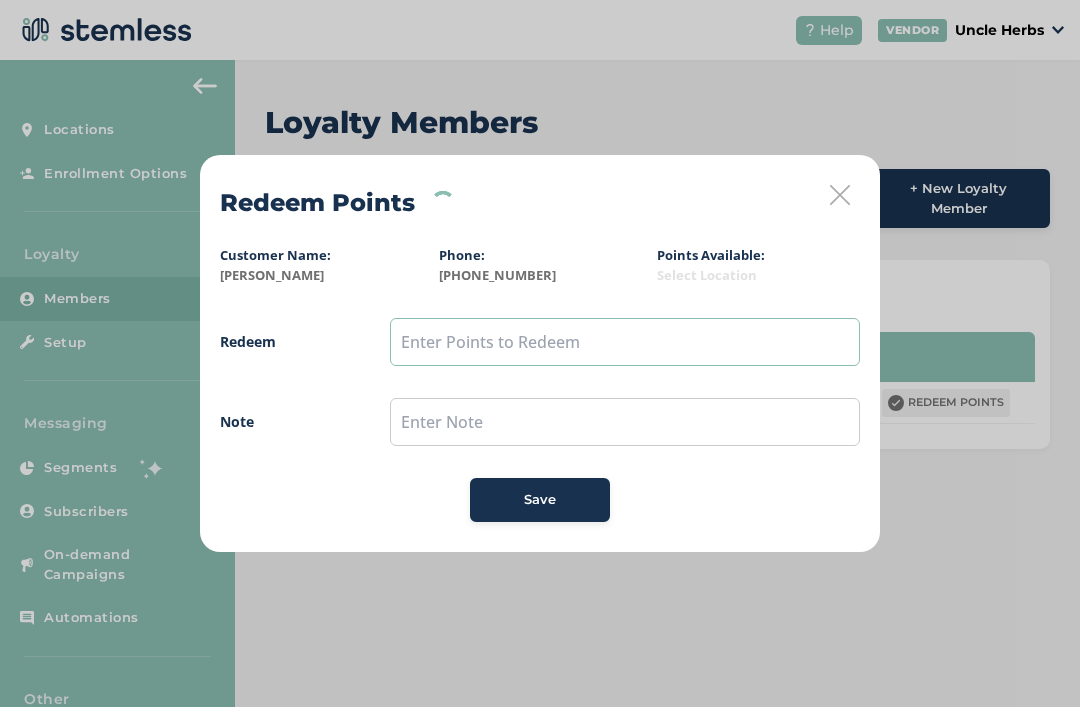 click at bounding box center [625, 342] 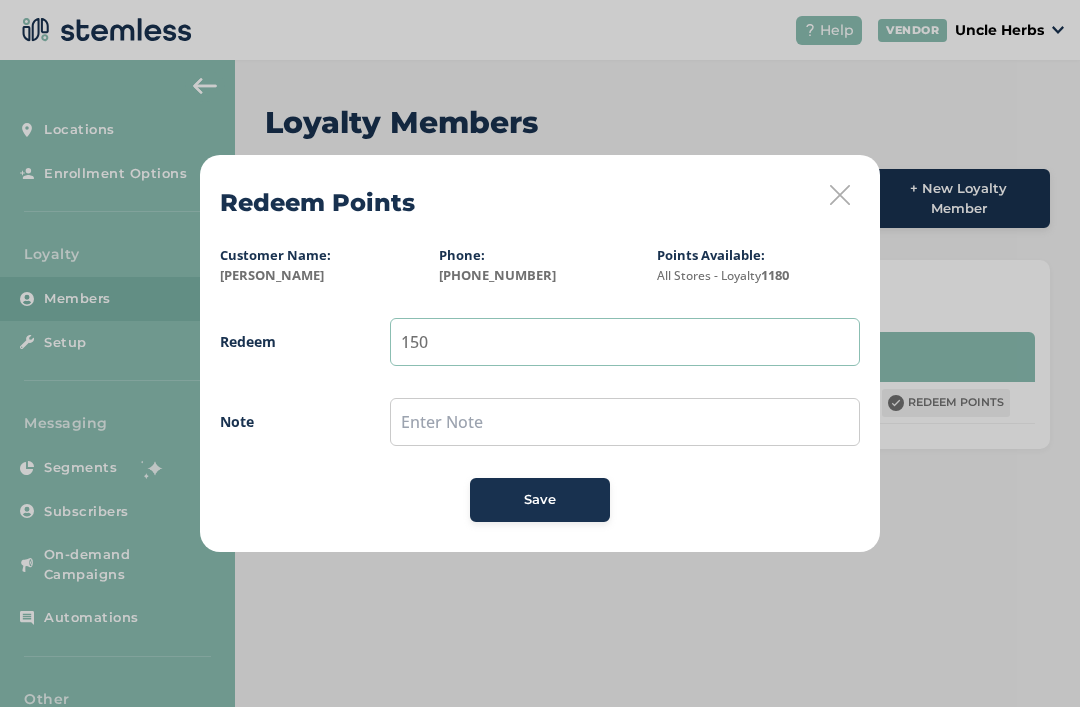type on "150" 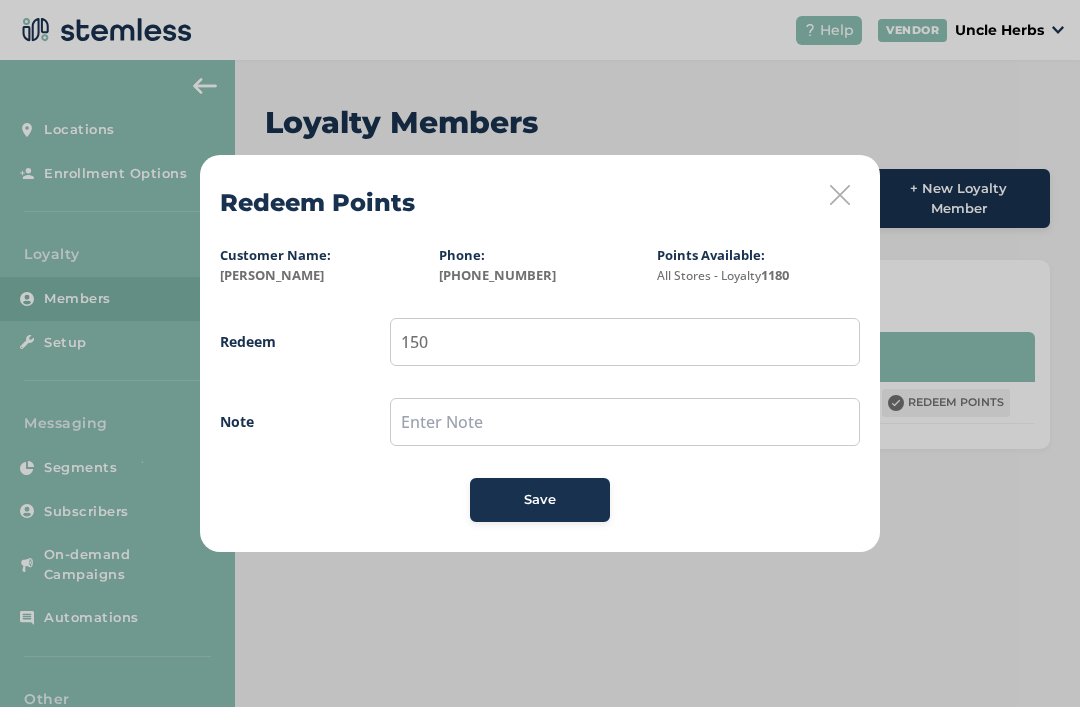 click on "Save" at bounding box center (540, 500) 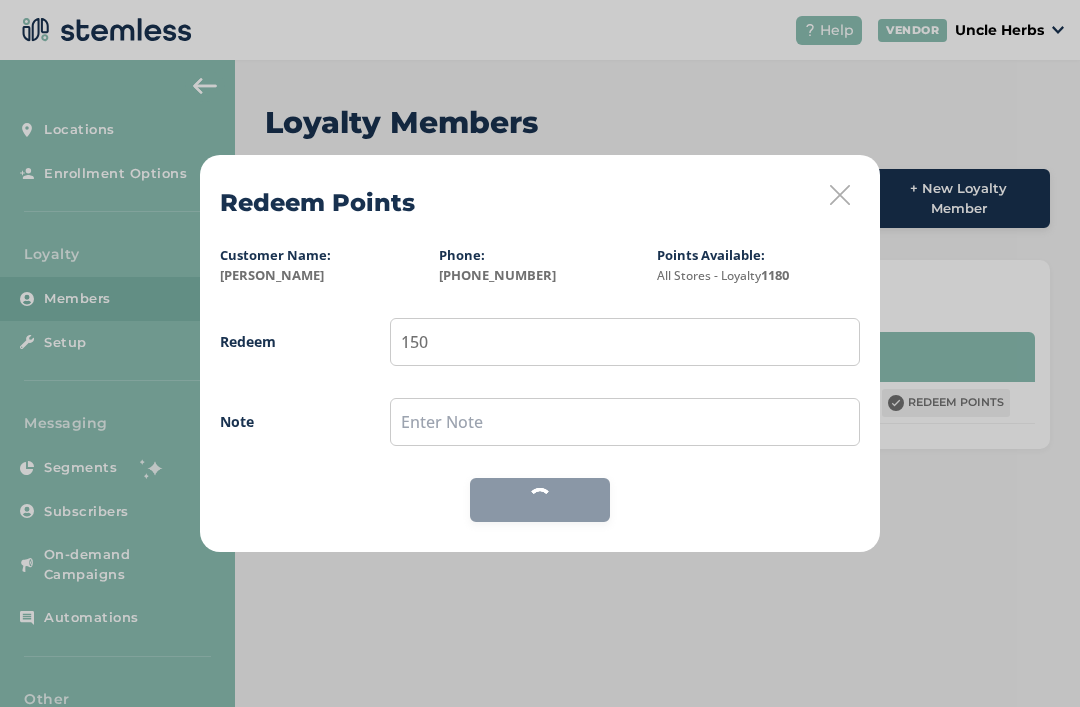 click on "Help  VENDOR   Uncle Herbs   Locations   Enrollment Options   Loyalty   Members   Setup   Messaging   Segments   Subscribers   On-demand Campaigns   Automations   Other   Settings  Loyalty Members  All Stores - Loyalty  9077441353 + New Loyalty Member Show  [PHONE_NUMBER]  of 1  Phone   Name   Lifetime points   Available points   Last checkin   Signed up   Actions   [PHONE_NUMBER]   [PERSON_NAME]   6280.00   1180.00   [DATE] 07:12:57   [DATE] 06:02:19   Add points   Redeem points   Redeem Points  Customer Name: [PERSON_NAME] Phone: [PHONE_NUMBER] Points Available:  All Stores - Loyalty   1180  Redeem 150 Note Save" at bounding box center [540, 353] 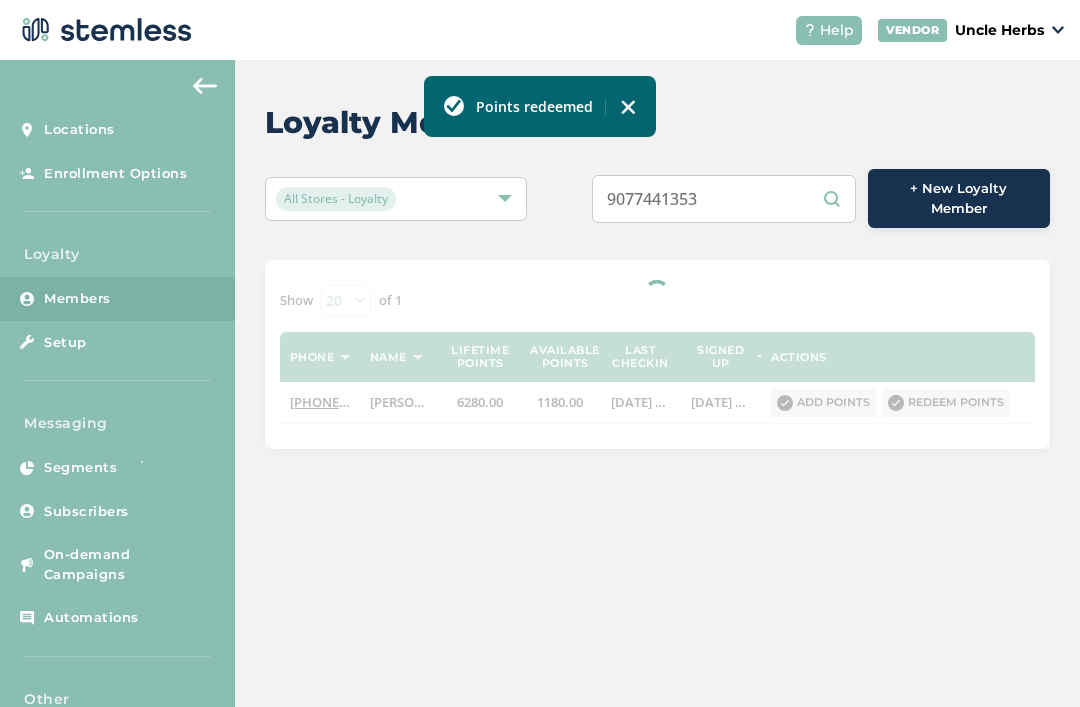 click on "9077441353" at bounding box center (724, 199) 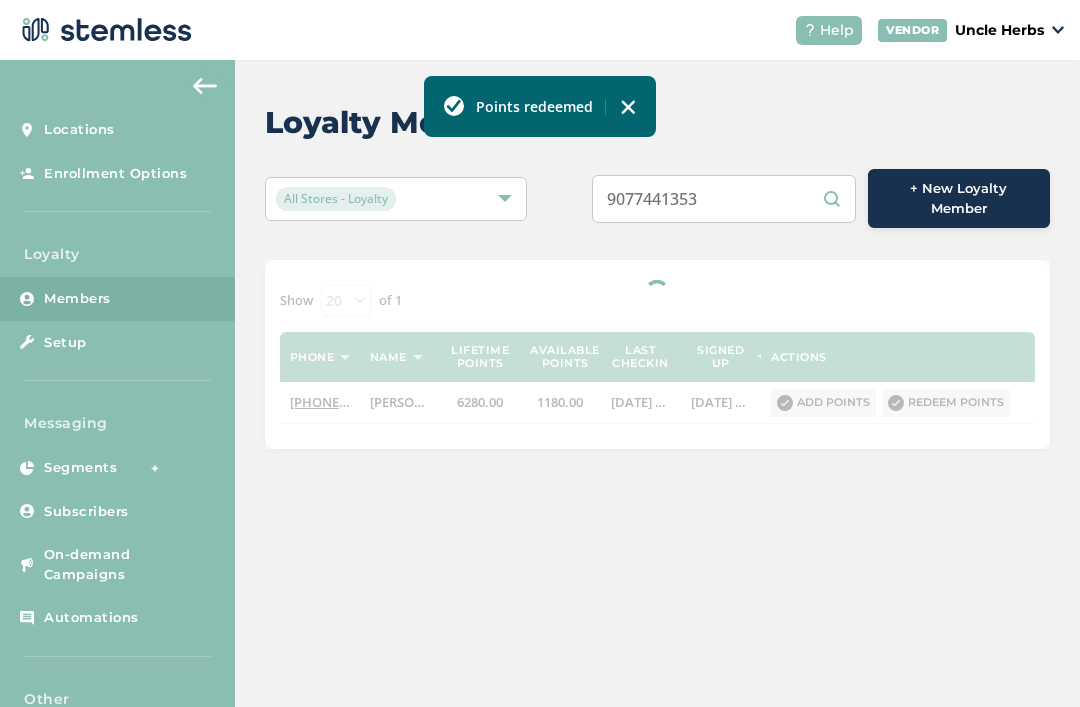click on "9077441353" at bounding box center [724, 199] 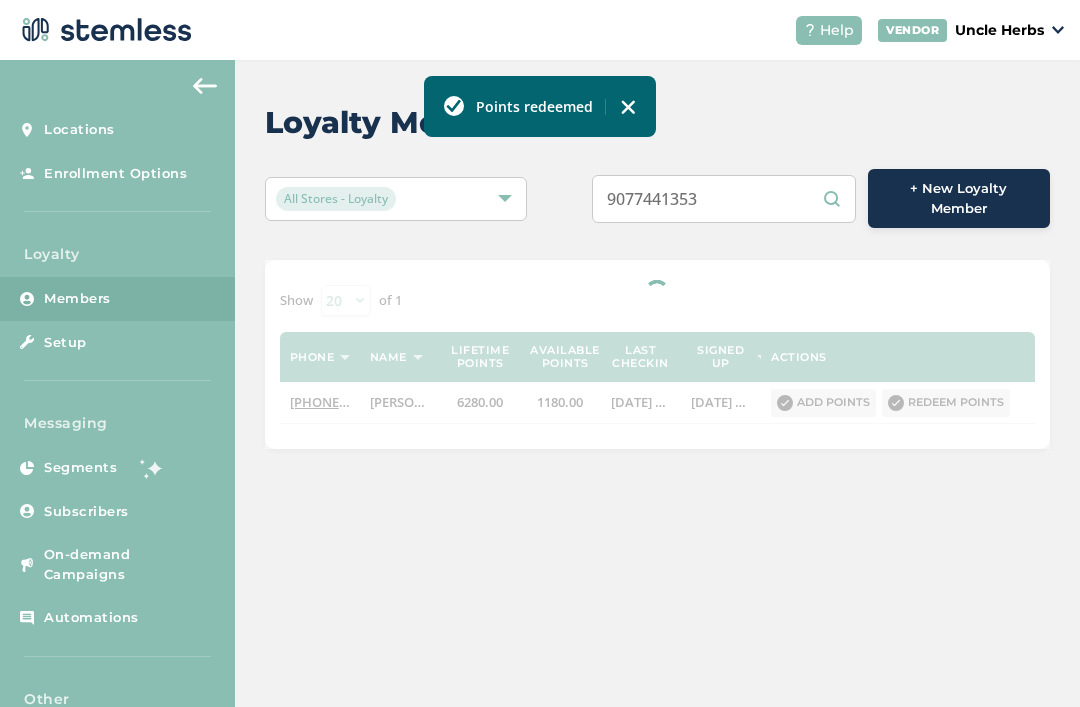 click on "9077441353" at bounding box center (724, 199) 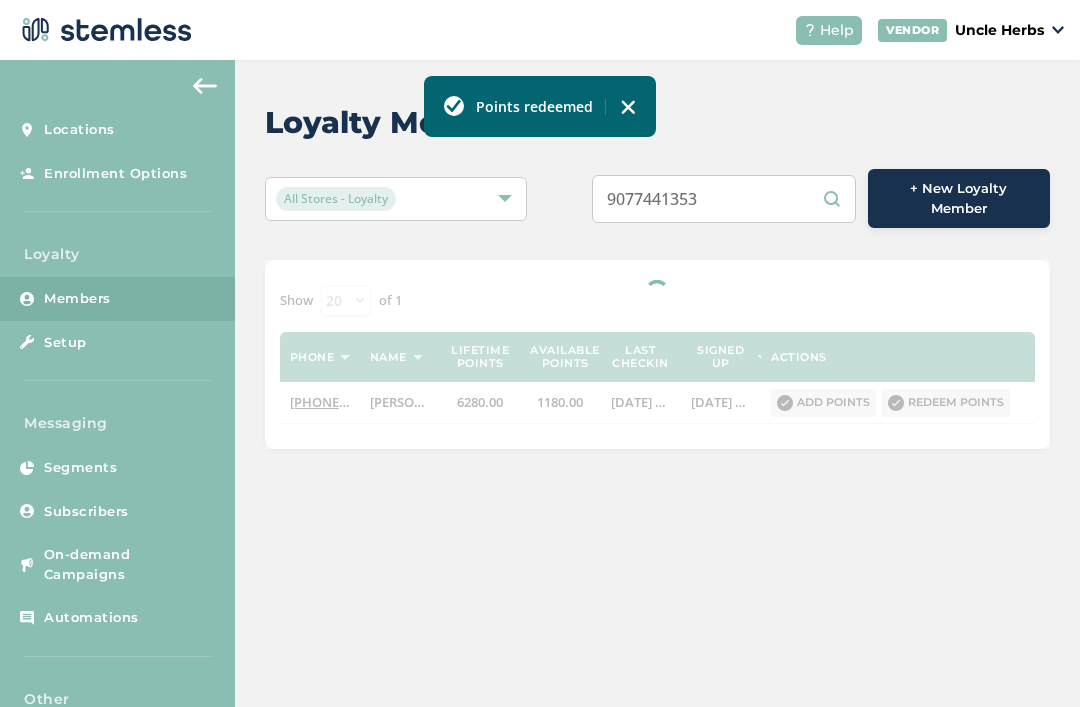 paste on "3018561" 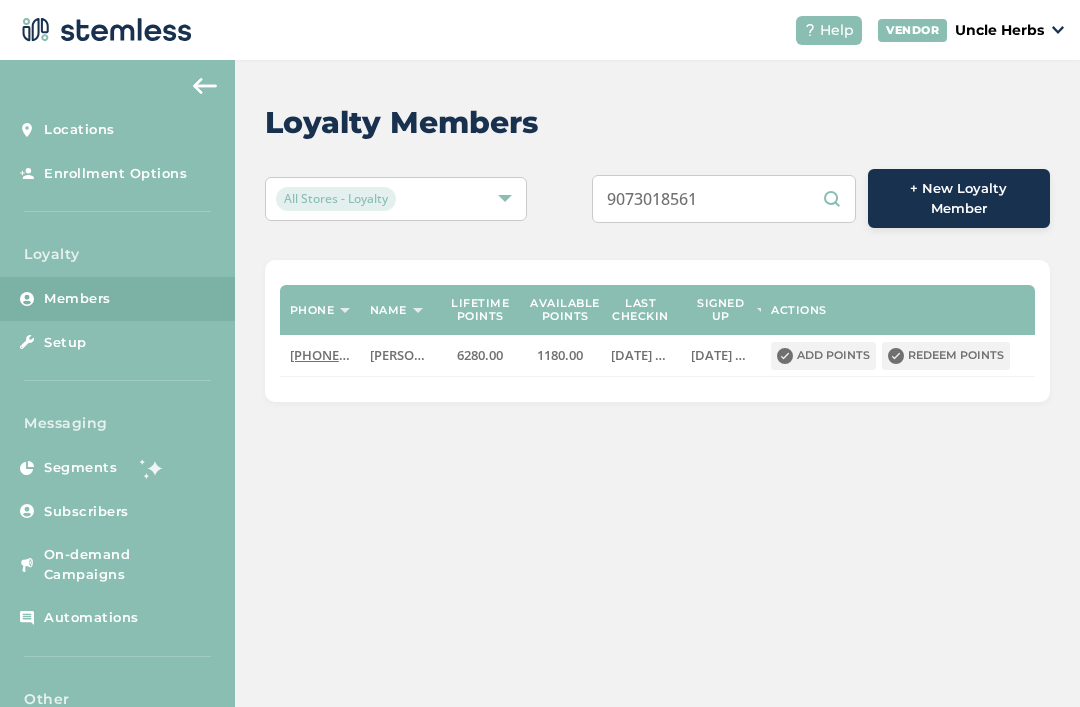 click on "9073018561" at bounding box center (724, 199) 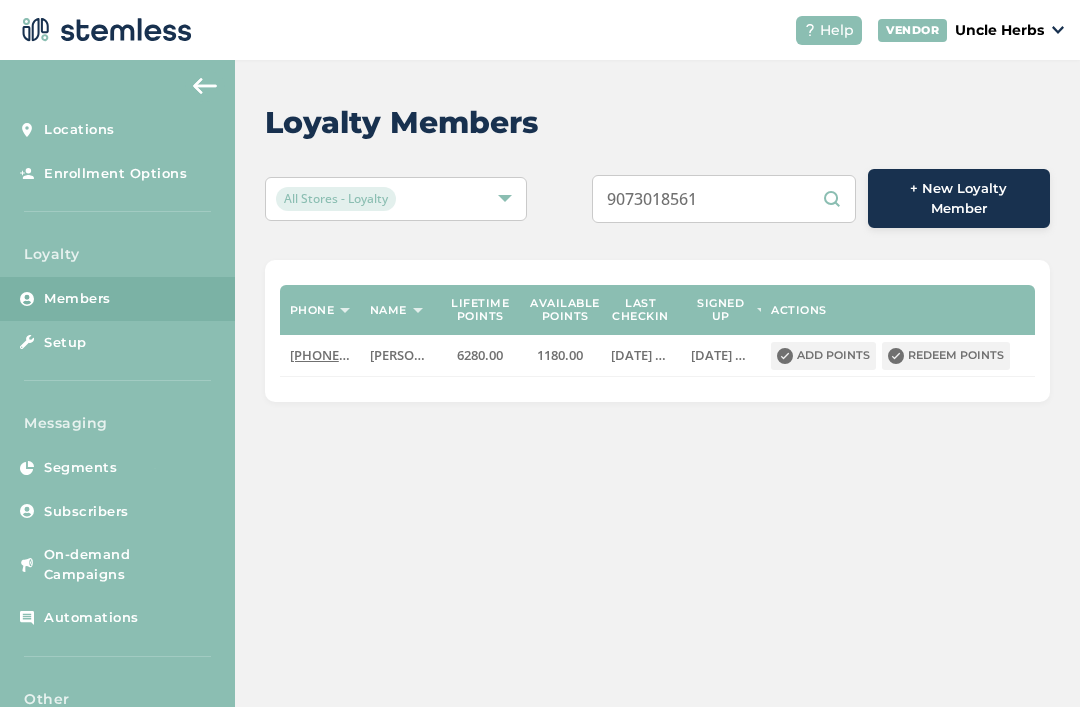 click on "9073018561" at bounding box center (724, 199) 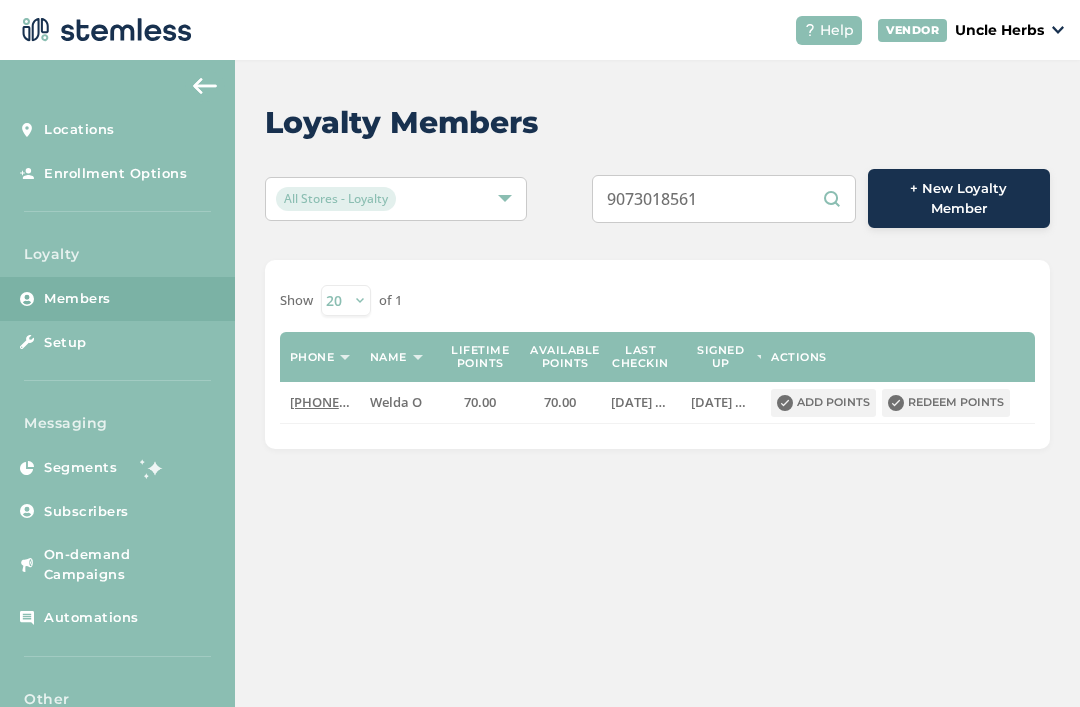 click on "9073018561" at bounding box center [724, 199] 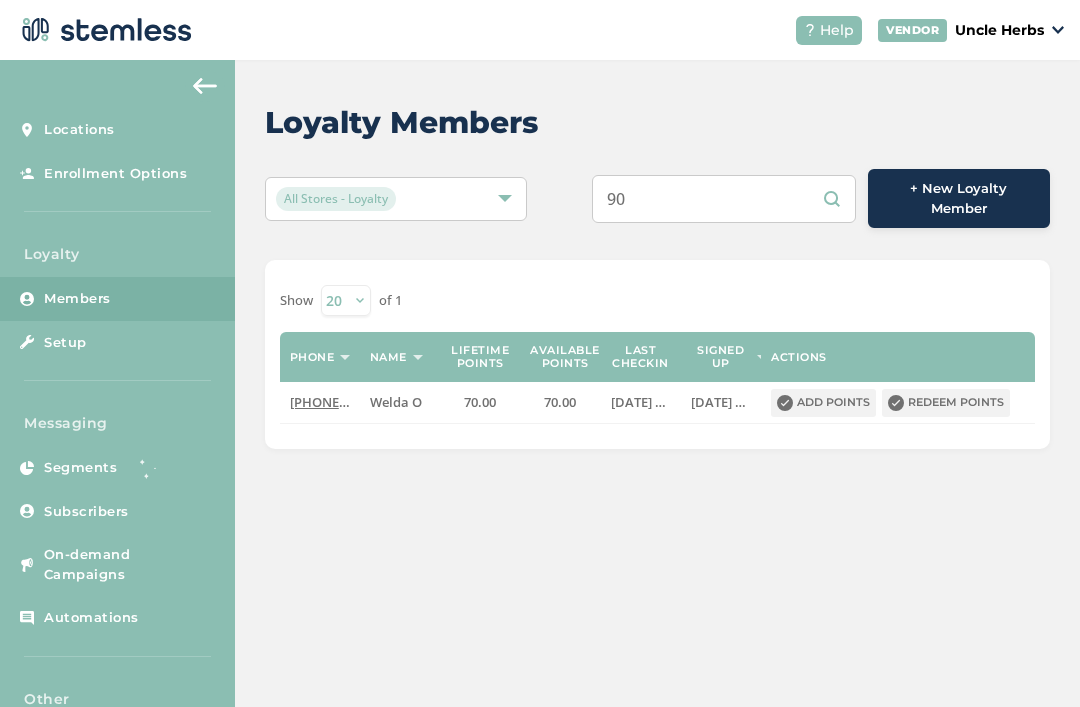 type on "9" 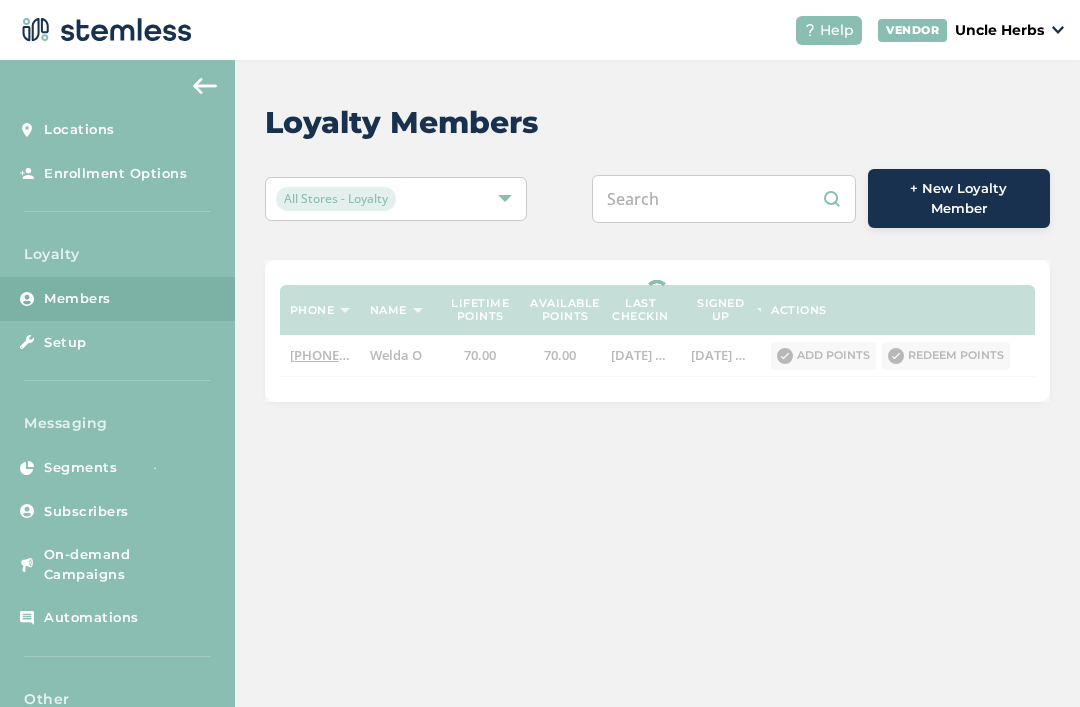 click at bounding box center (724, 199) 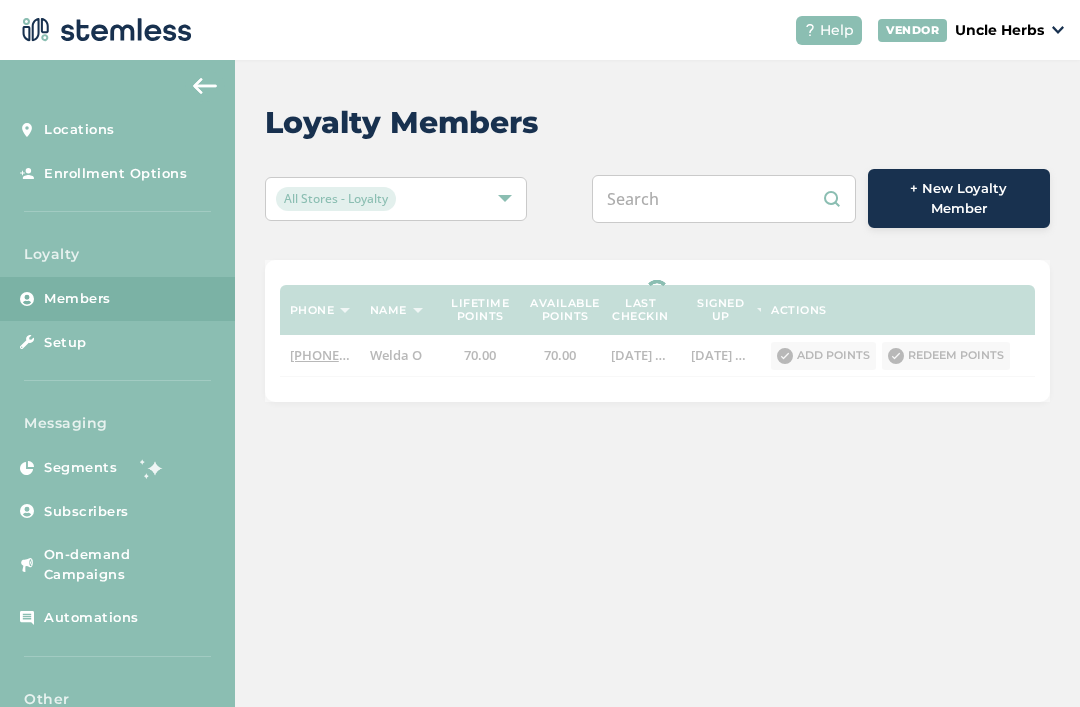 paste on "[PHONE_NUMBER]" 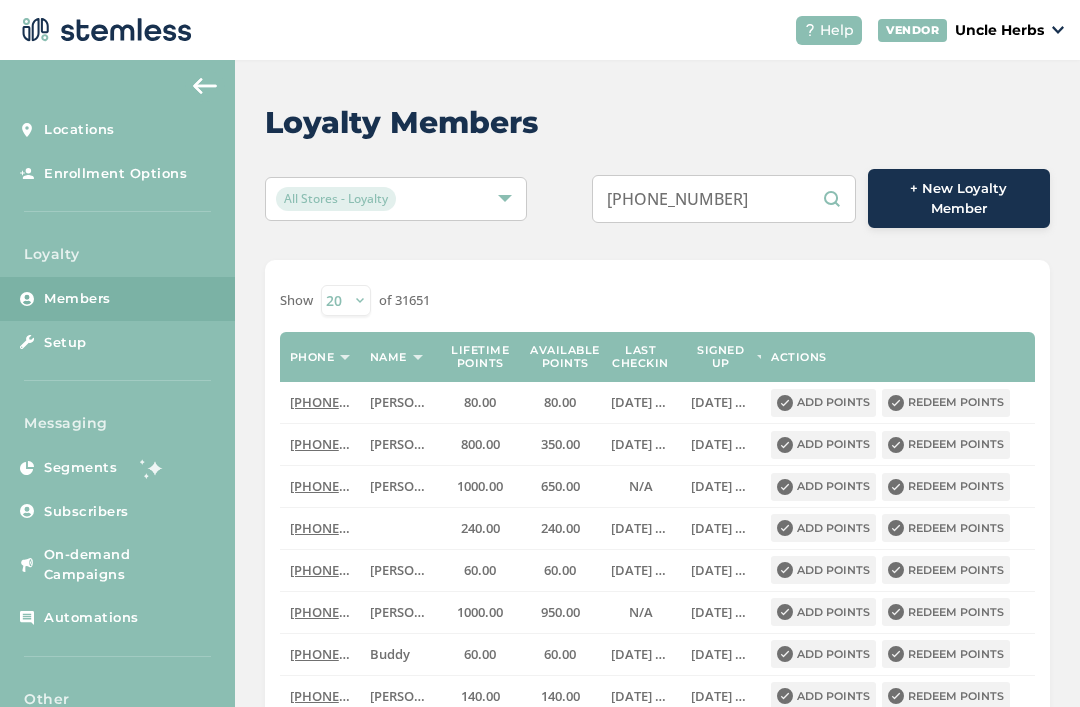 click on "[PHONE_NUMBER]" at bounding box center [724, 199] 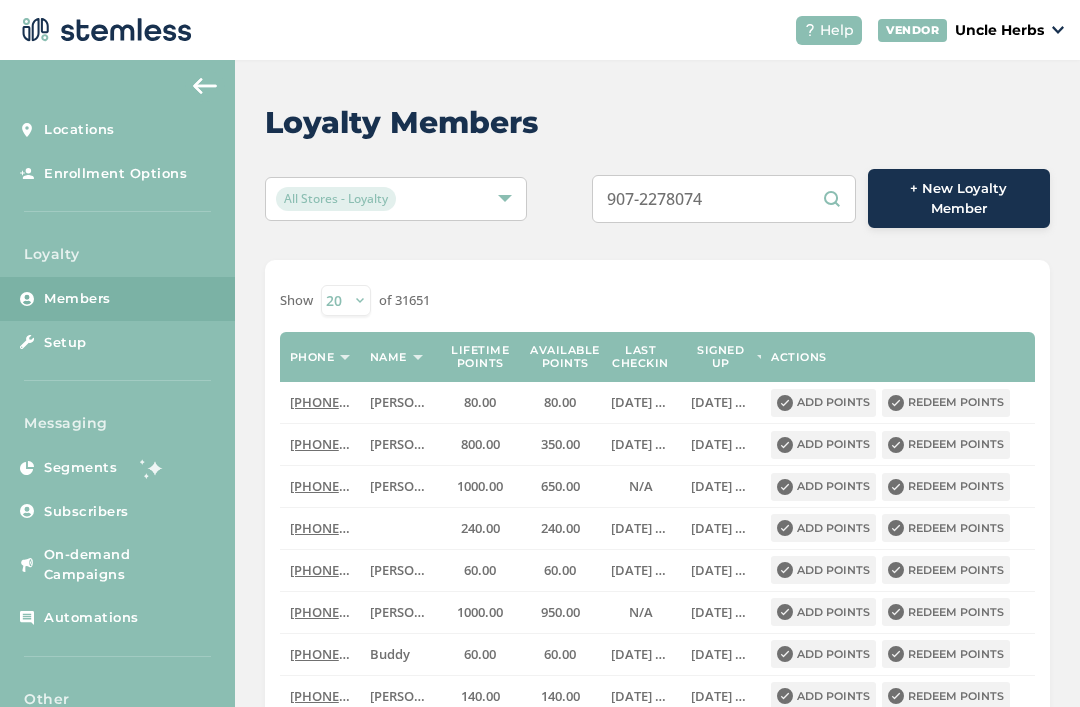 click on "907-2278074" at bounding box center [724, 199] 